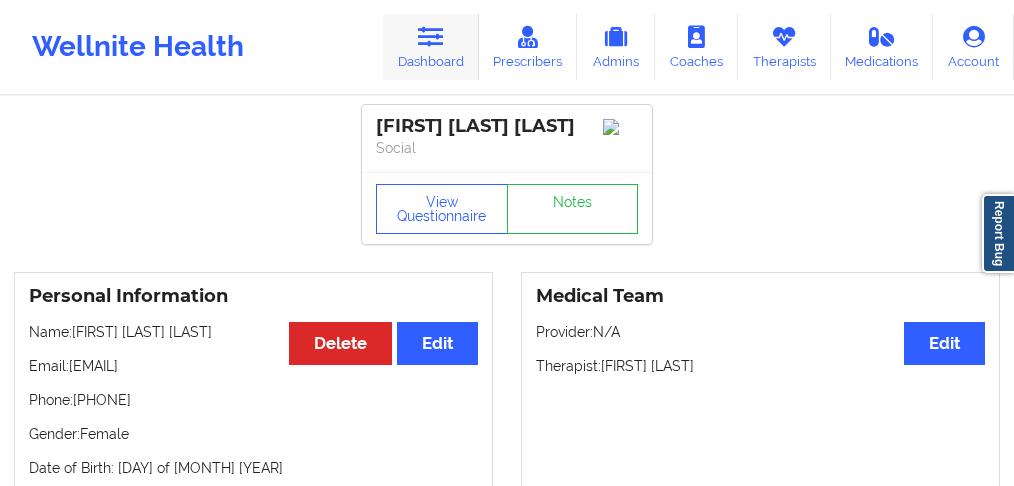 scroll, scrollTop: 0, scrollLeft: 0, axis: both 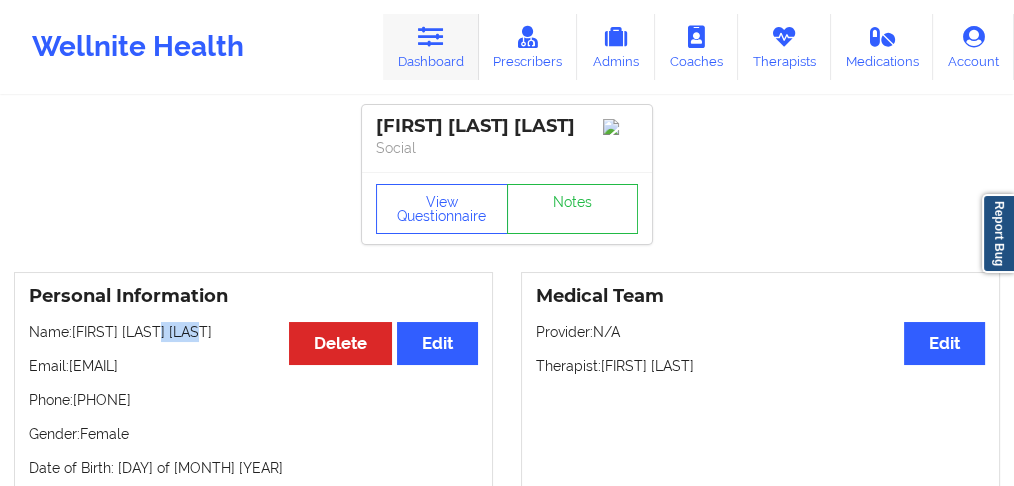click on "Dashboard" at bounding box center (431, 47) 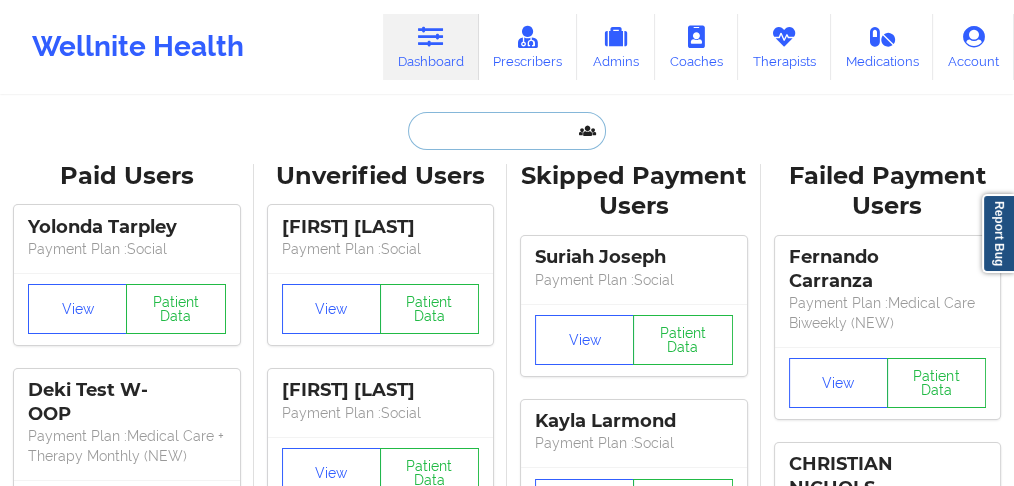 click at bounding box center (507, 131) 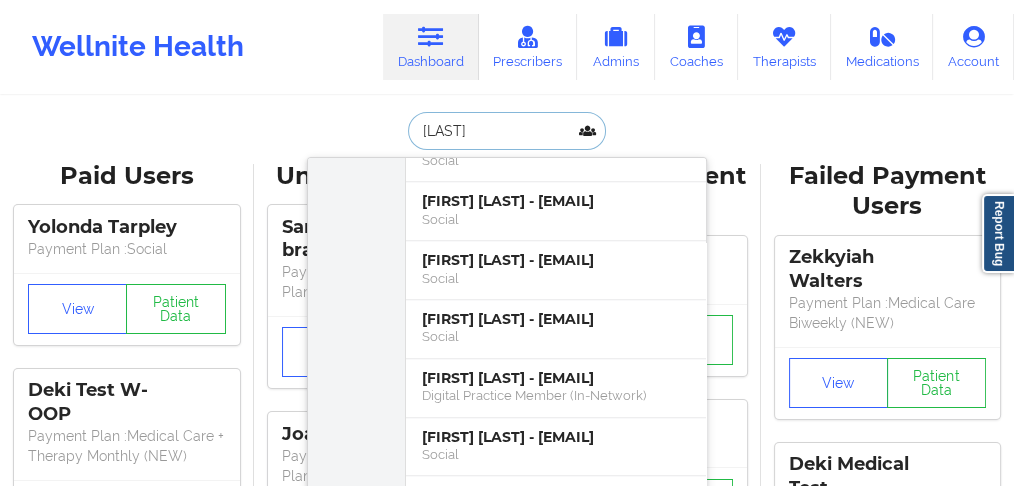 scroll, scrollTop: 1200, scrollLeft: 0, axis: vertical 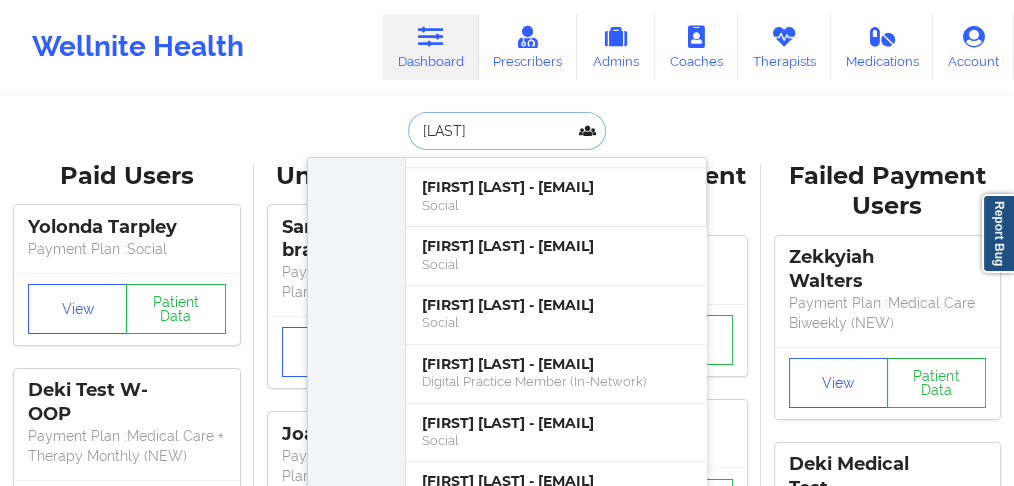 drag, startPoint x: 495, startPoint y: 136, endPoint x: 381, endPoint y: 128, distance: 114.28036 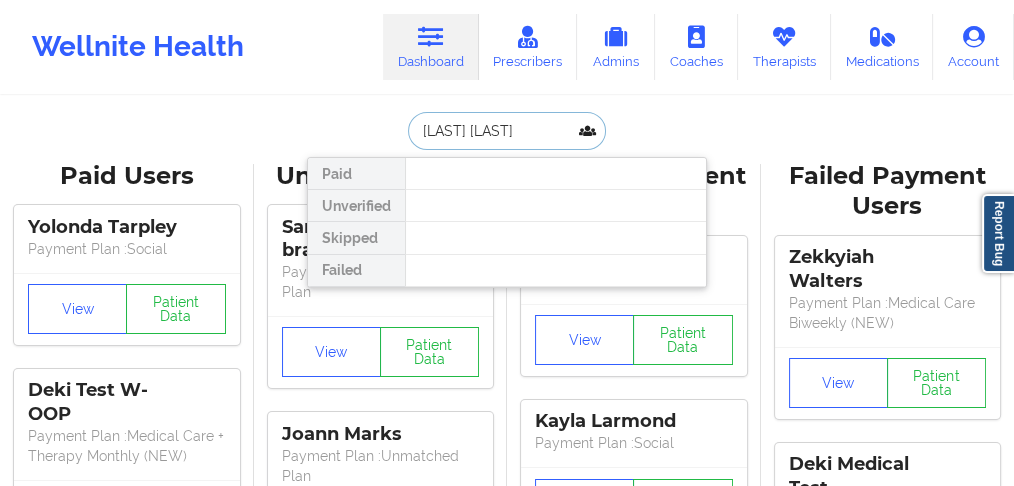 scroll, scrollTop: 0, scrollLeft: 0, axis: both 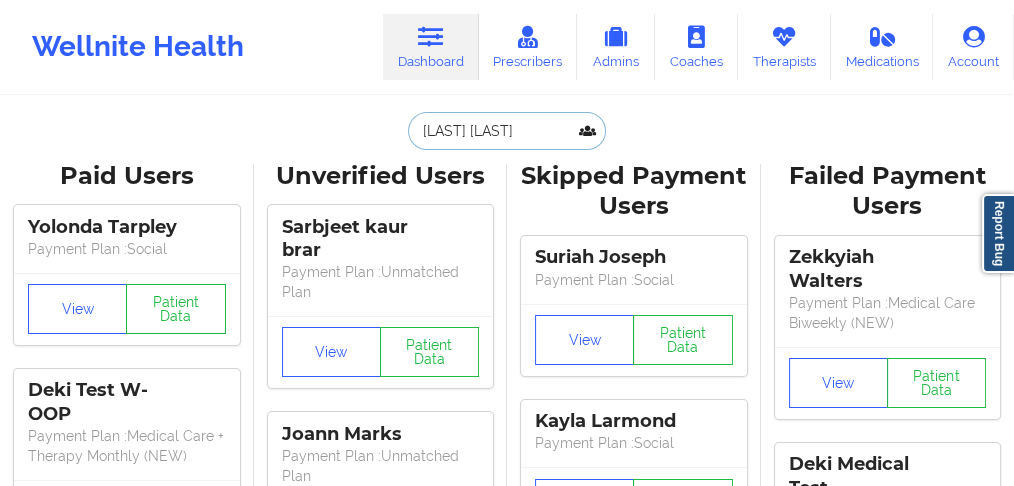 type on "[LAST]" 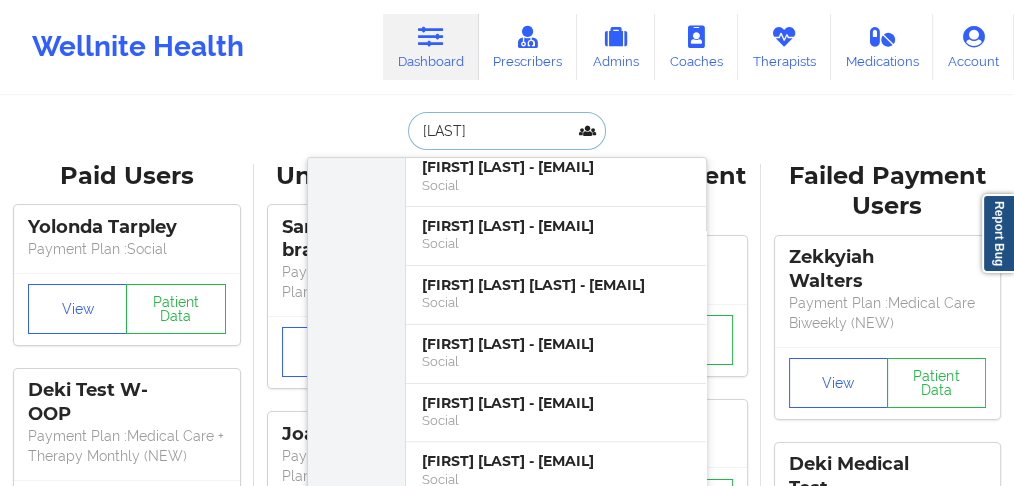 scroll, scrollTop: 733, scrollLeft: 0, axis: vertical 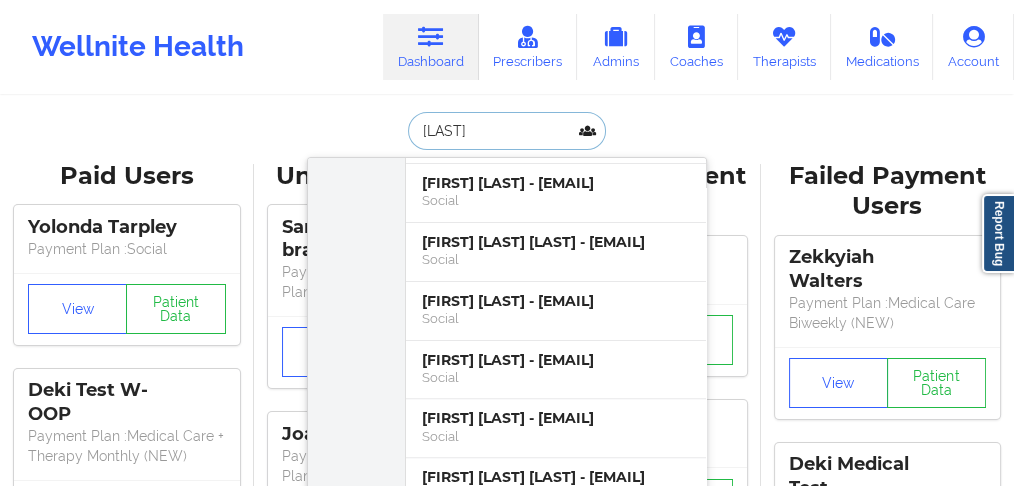 click on "[FIRST] [LAST] - [EMAIL]" at bounding box center [556, 65] 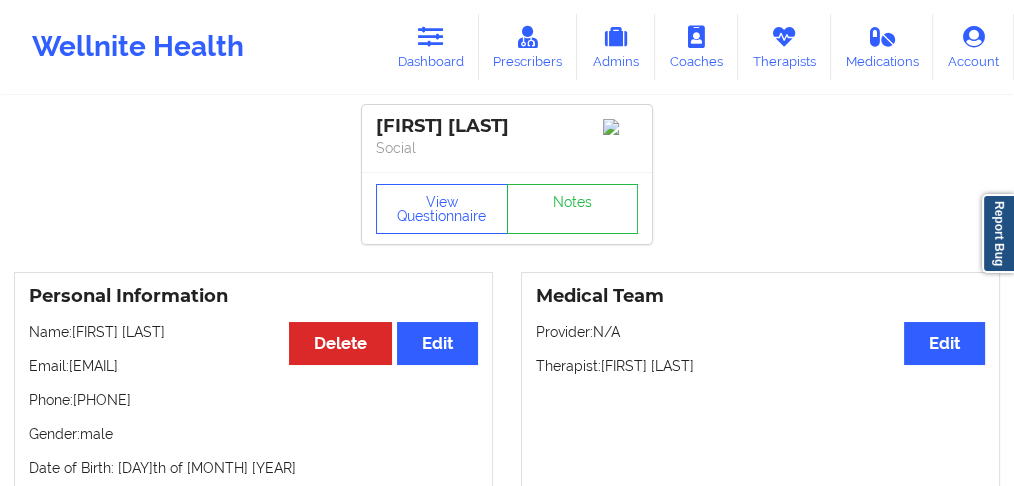 drag, startPoint x: 193, startPoint y: 405, endPoint x: 83, endPoint y: 414, distance: 110.36757 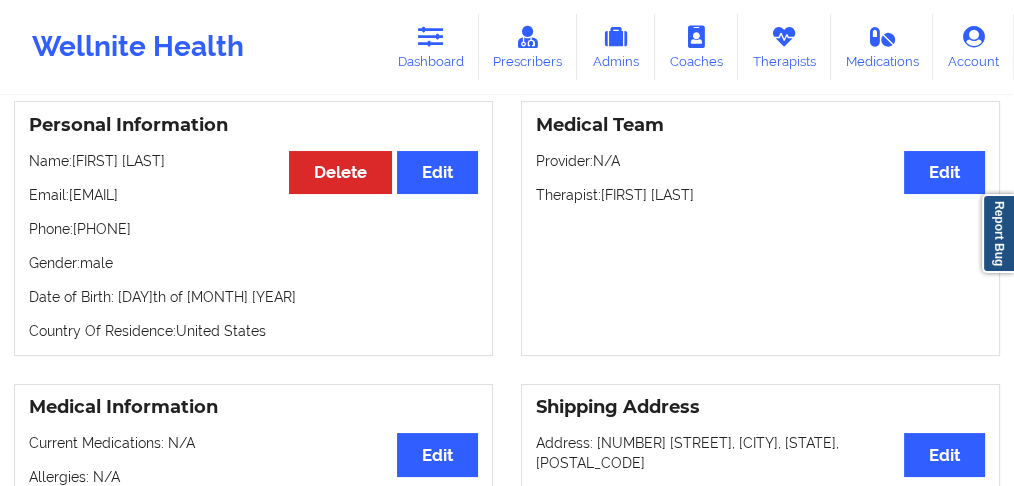 scroll, scrollTop: 0, scrollLeft: 0, axis: both 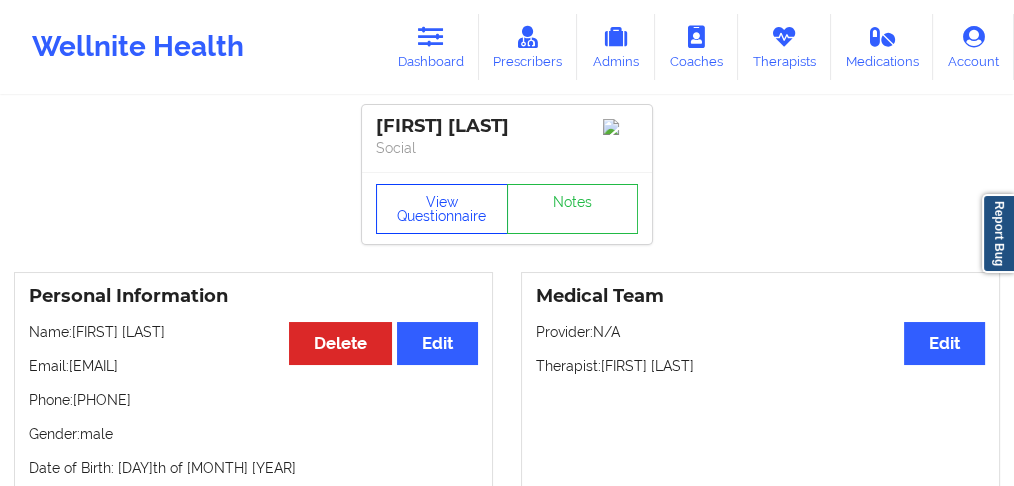 click on "View Questionnaire" at bounding box center [442, 209] 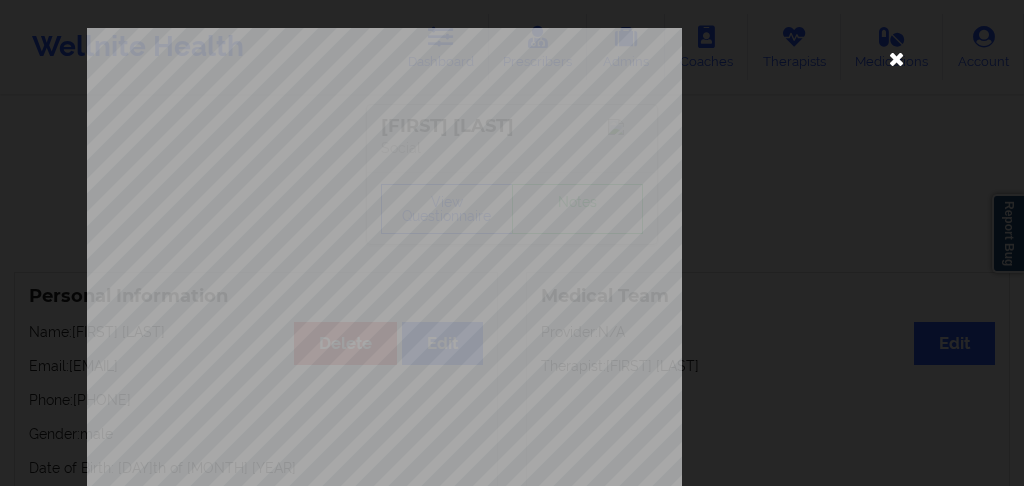 click at bounding box center (897, 58) 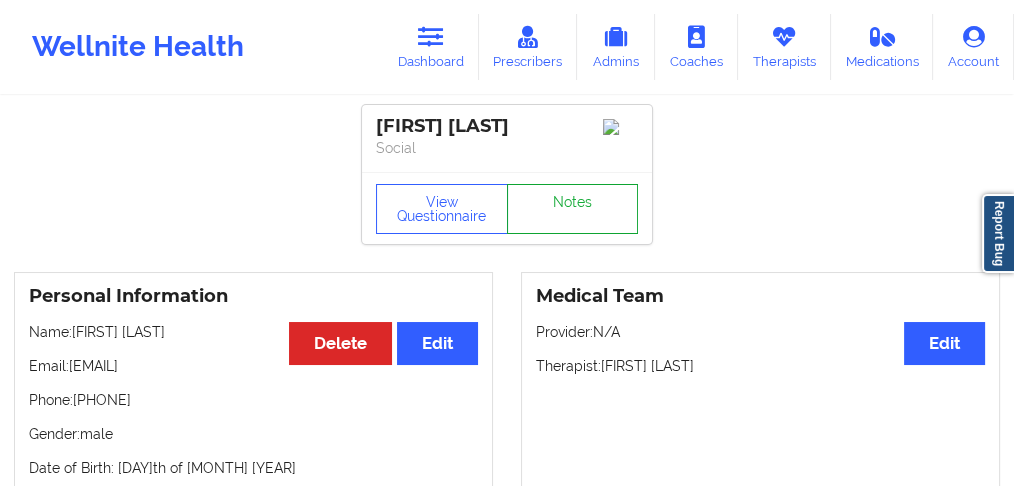 click on "Notes" at bounding box center [573, 209] 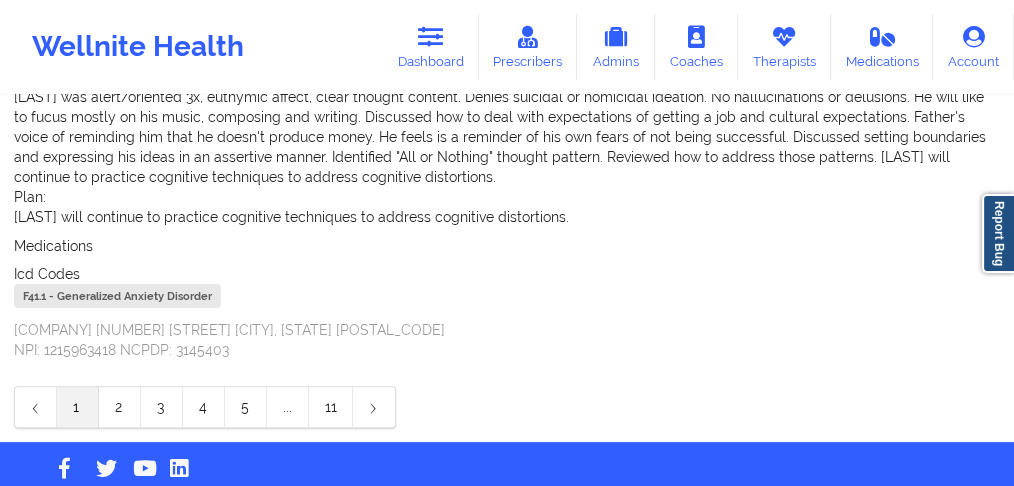 scroll, scrollTop: 633, scrollLeft: 0, axis: vertical 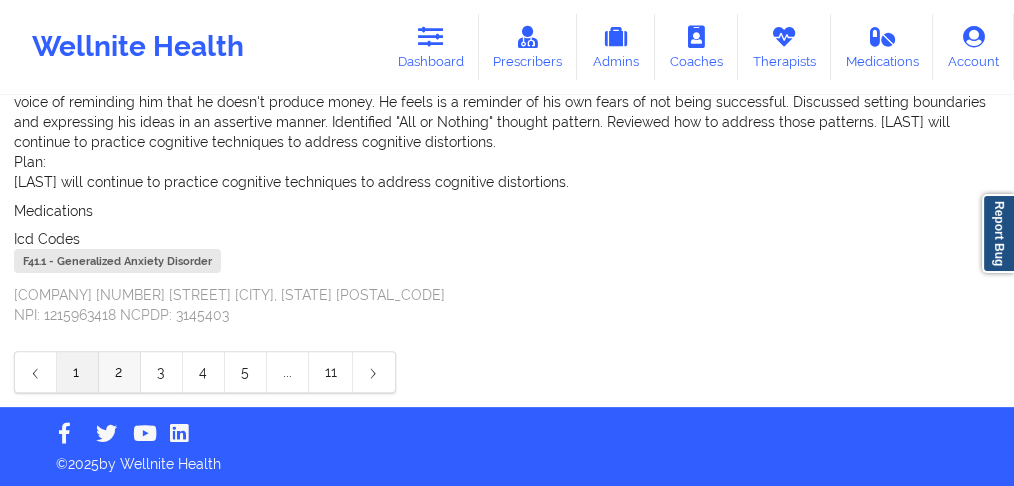 click on "2" at bounding box center [120, 372] 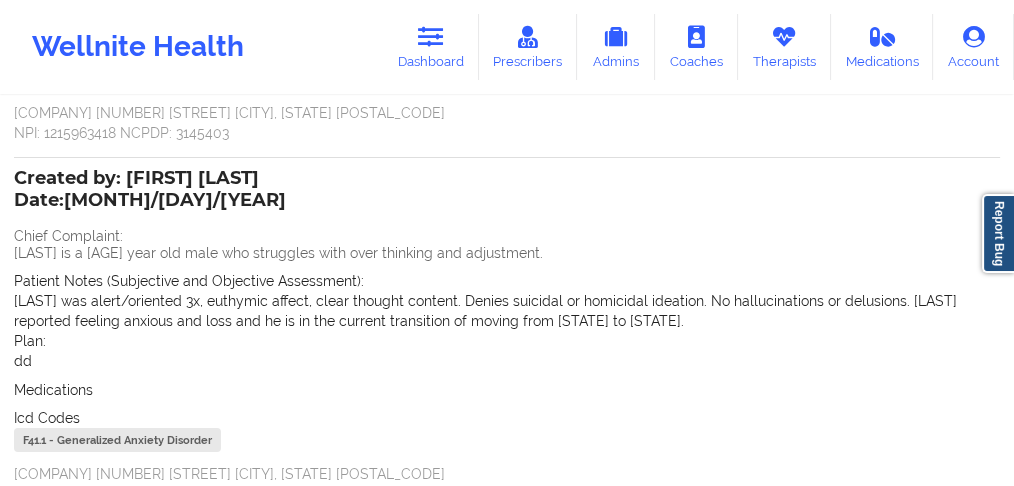 scroll, scrollTop: 453, scrollLeft: 0, axis: vertical 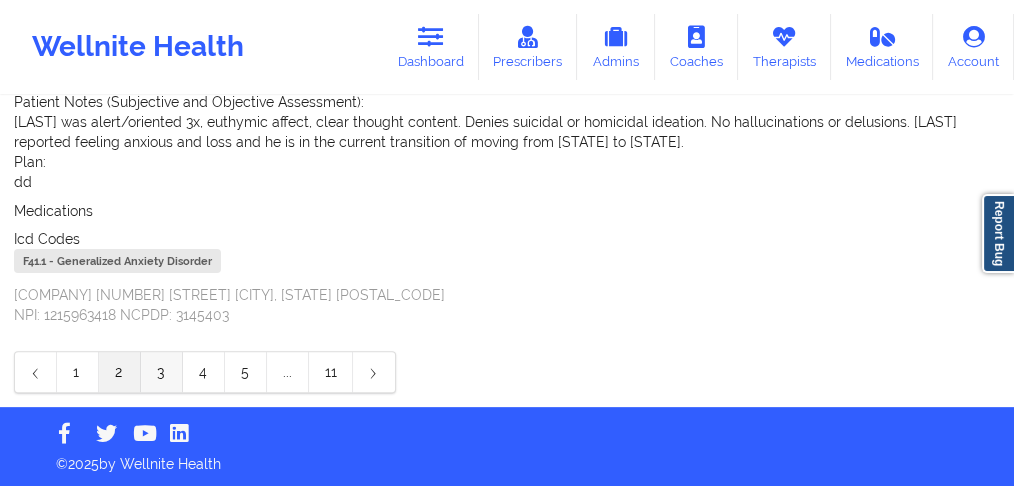 click on "3" at bounding box center (162, 372) 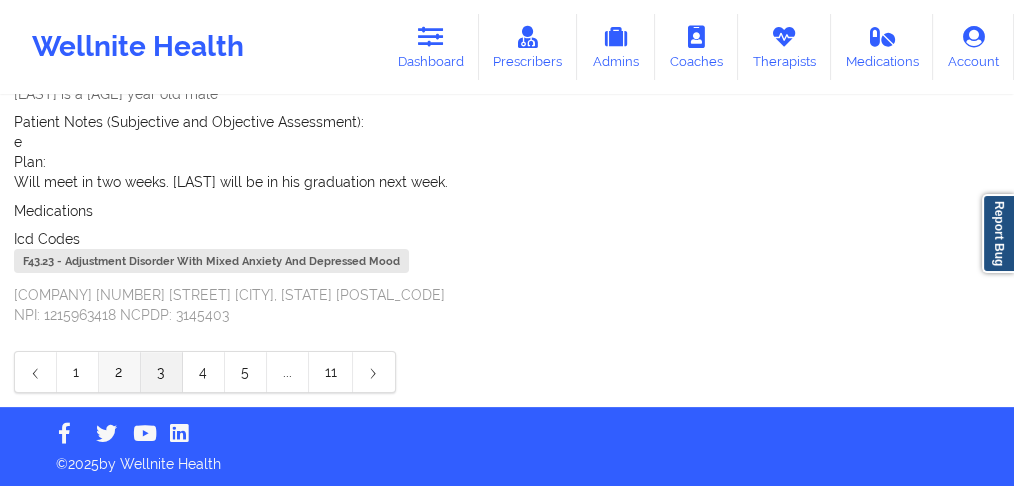 click on "2" at bounding box center (120, 372) 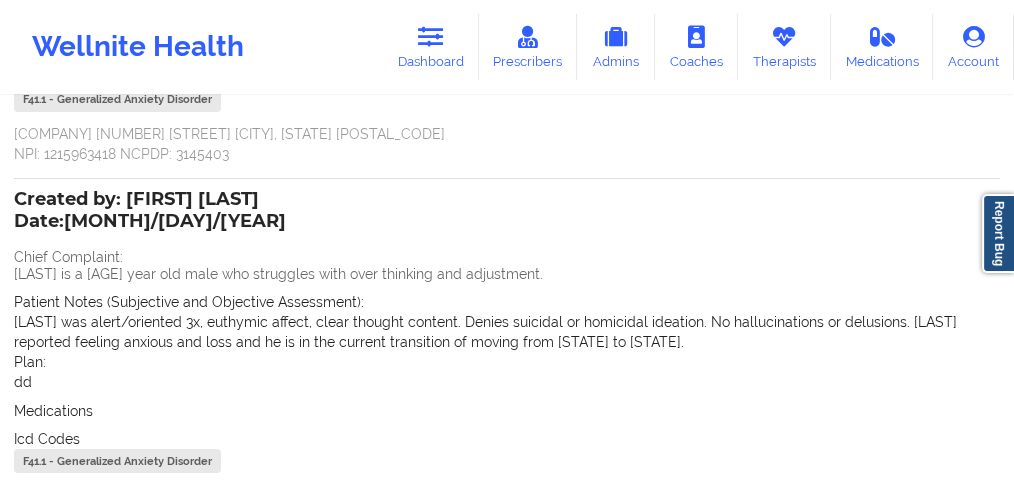 scroll, scrollTop: 566, scrollLeft: 0, axis: vertical 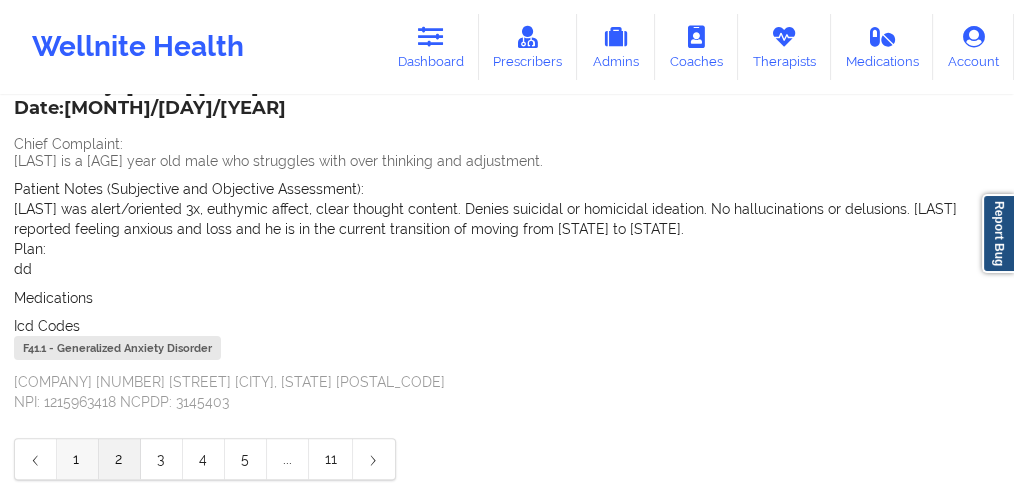 click on "1" at bounding box center [78, 459] 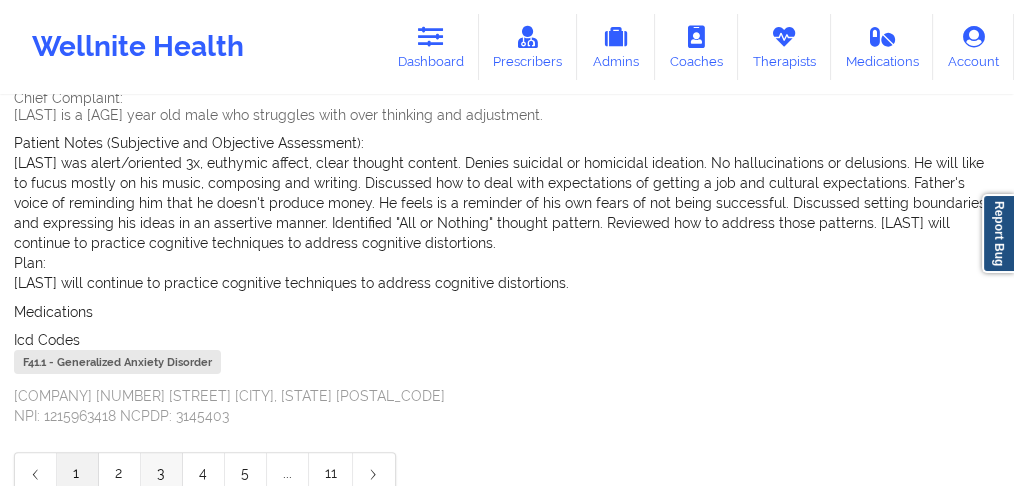 scroll, scrollTop: 633, scrollLeft: 0, axis: vertical 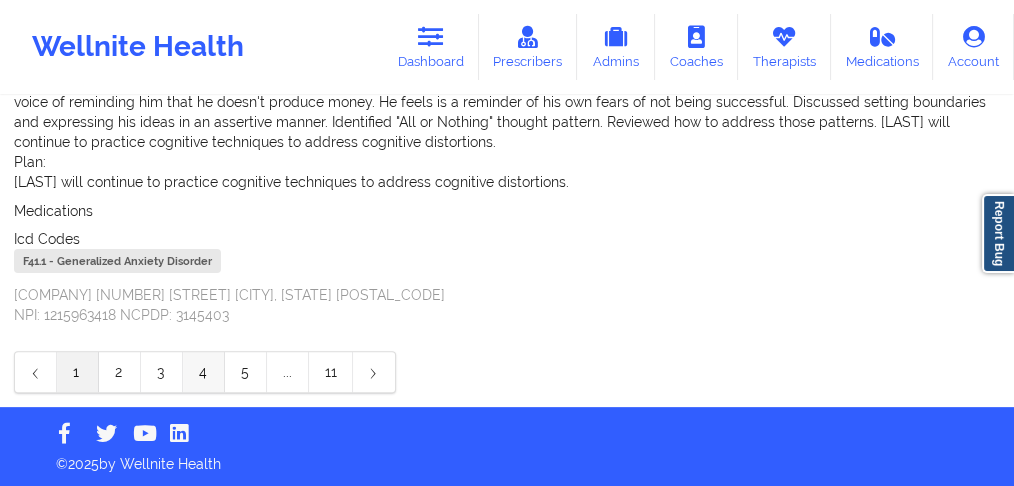 click on "4" at bounding box center [204, 372] 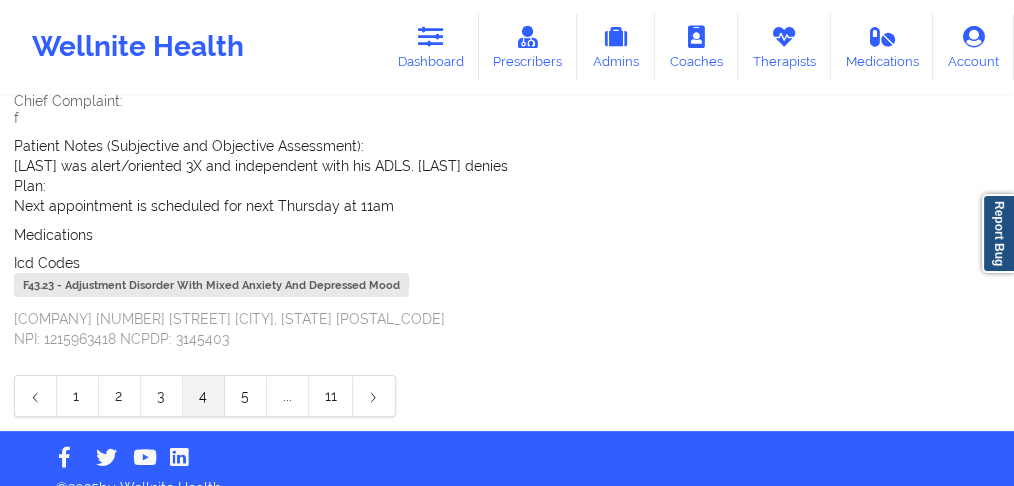 scroll, scrollTop: 553, scrollLeft: 0, axis: vertical 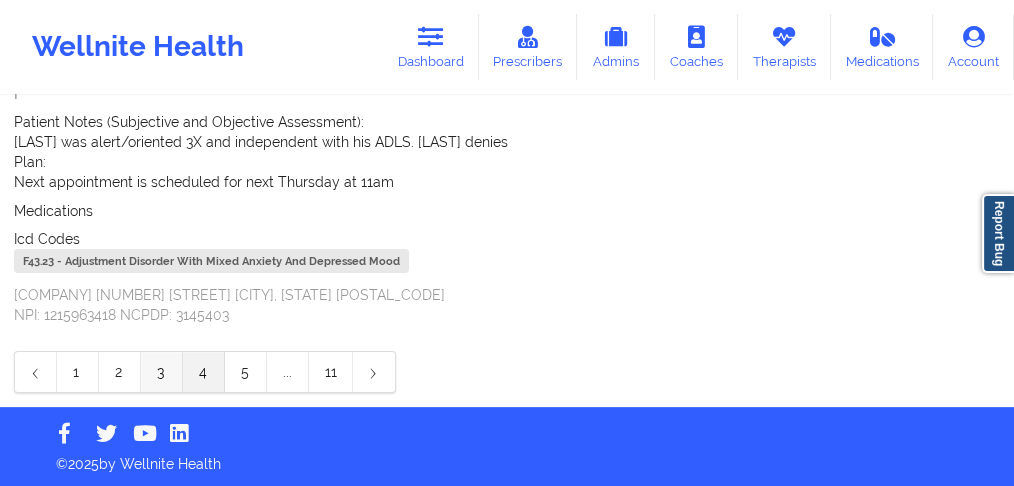 click on "3" at bounding box center [162, 372] 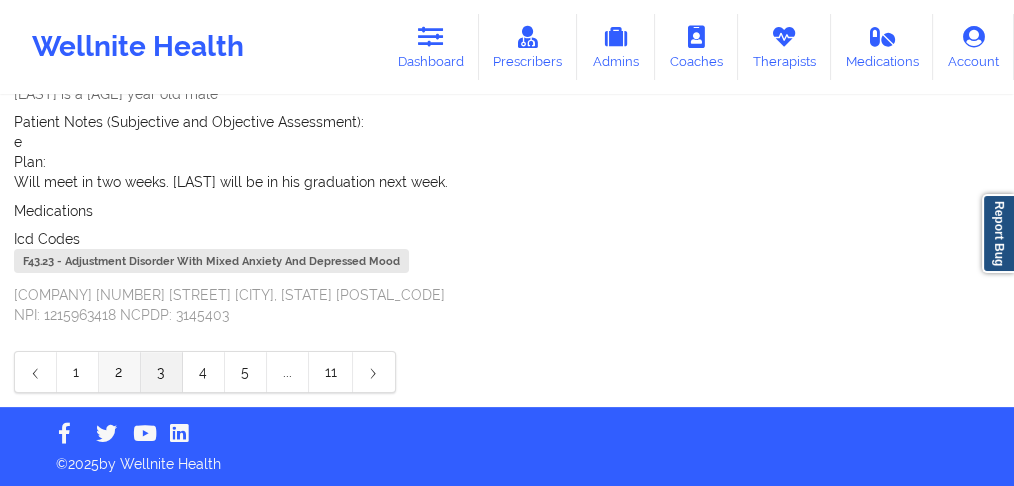 click on "2" at bounding box center (120, 372) 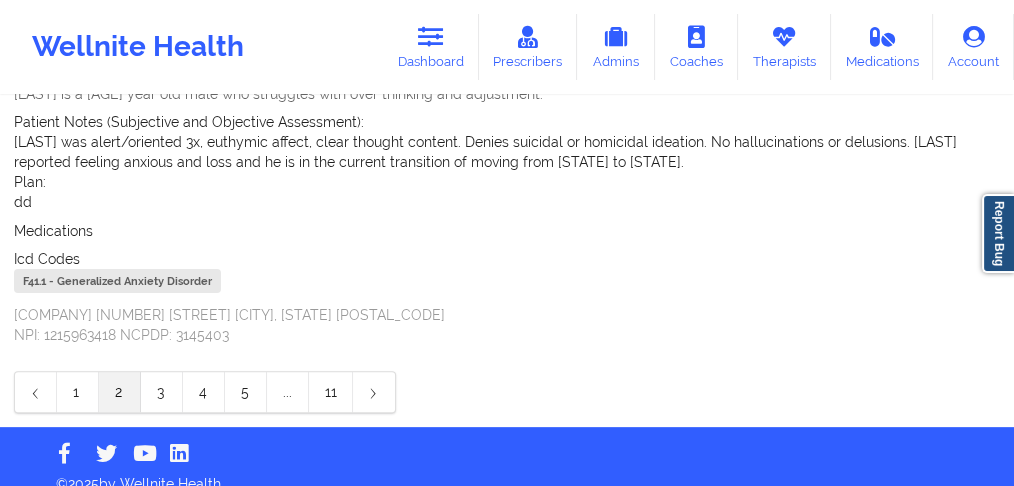 click on "1" at bounding box center [78, 392] 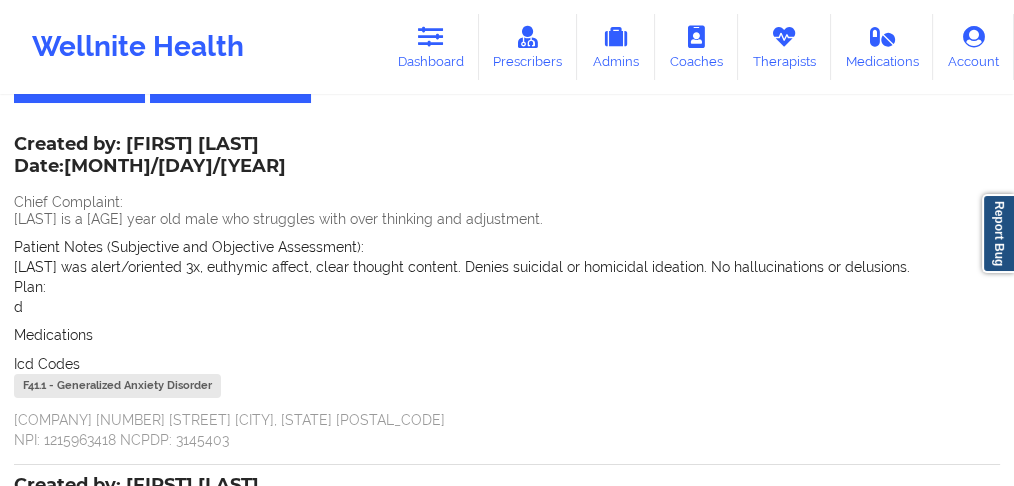 scroll, scrollTop: 86, scrollLeft: 0, axis: vertical 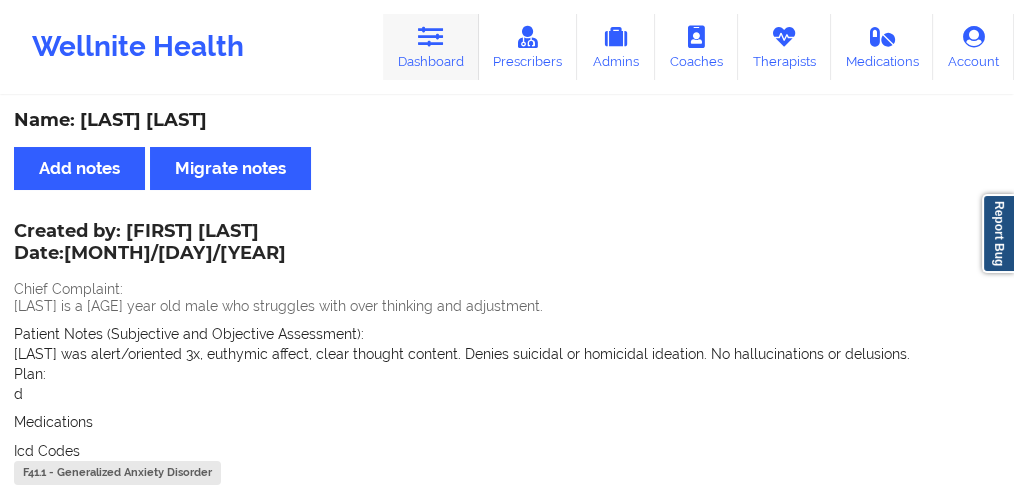click on "Dashboard" at bounding box center [431, 47] 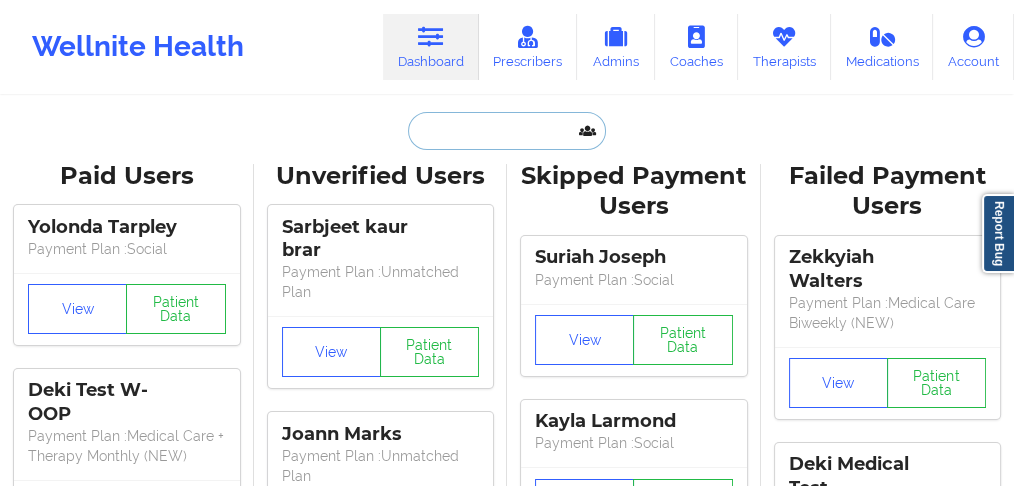 click at bounding box center (507, 131) 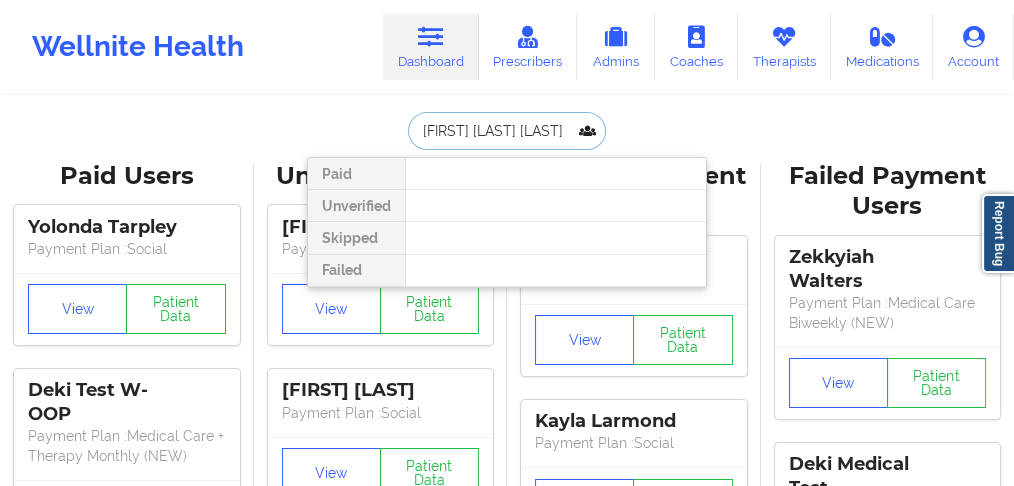 drag, startPoint x: 482, startPoint y: 131, endPoint x: 406, endPoint y: 123, distance: 76.41989 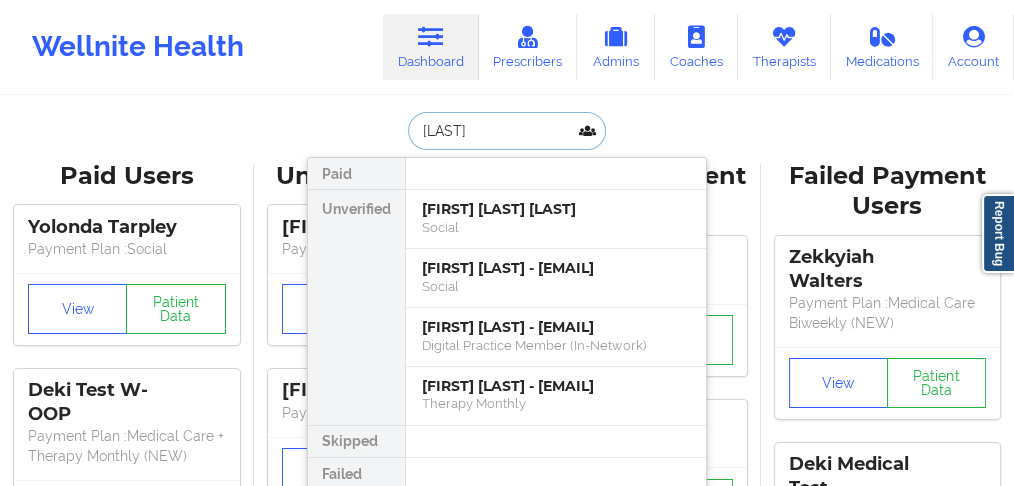 click on "[FIRST] [LAST] [LAST]" at bounding box center (556, 209) 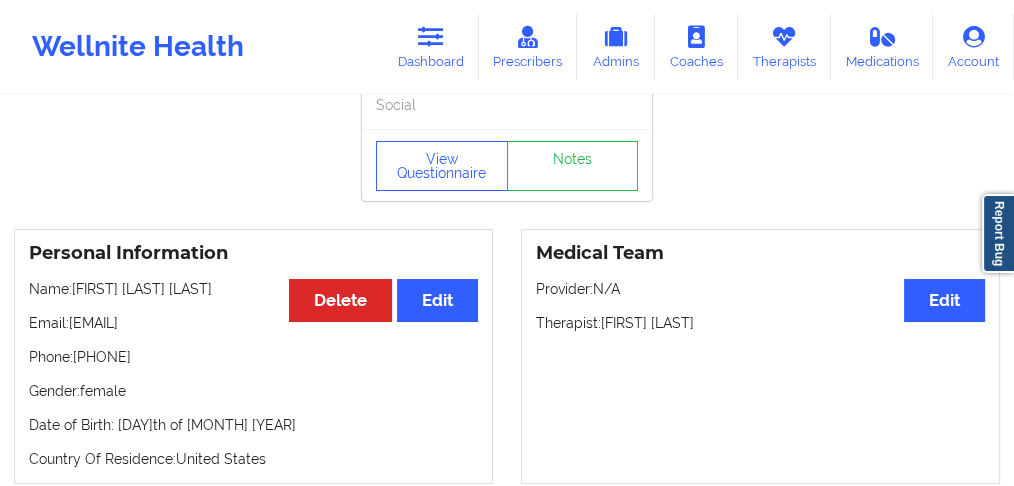 scroll, scrollTop: 0, scrollLeft: 0, axis: both 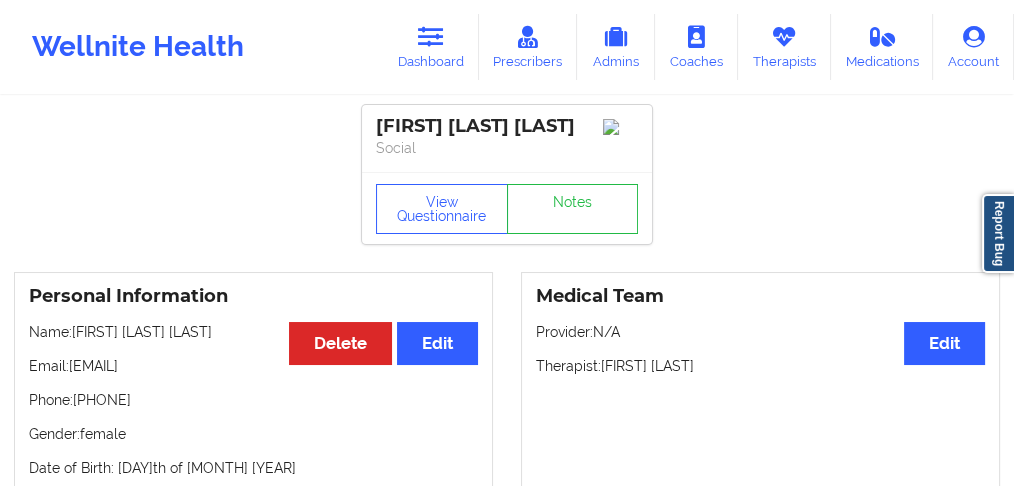 click on "Phone:  [PHONE]" at bounding box center [253, 400] 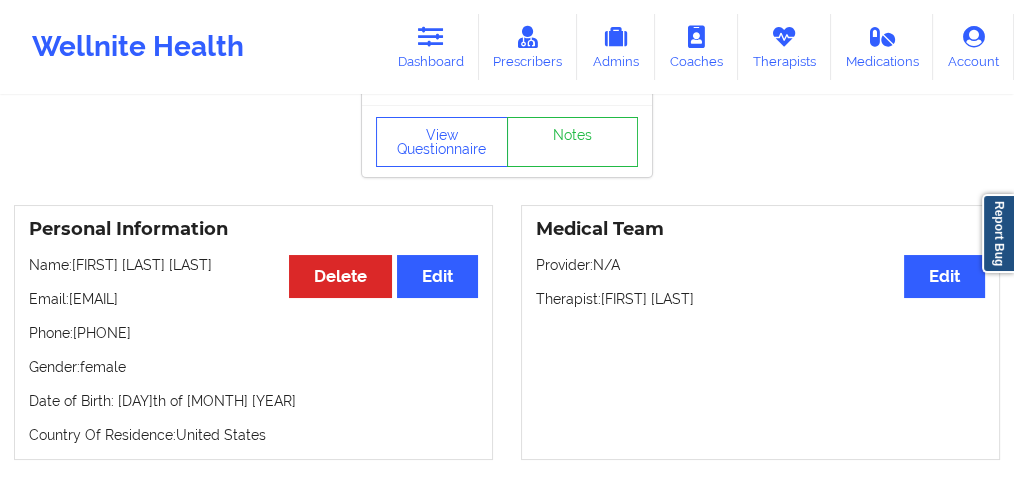 scroll, scrollTop: 0, scrollLeft: 0, axis: both 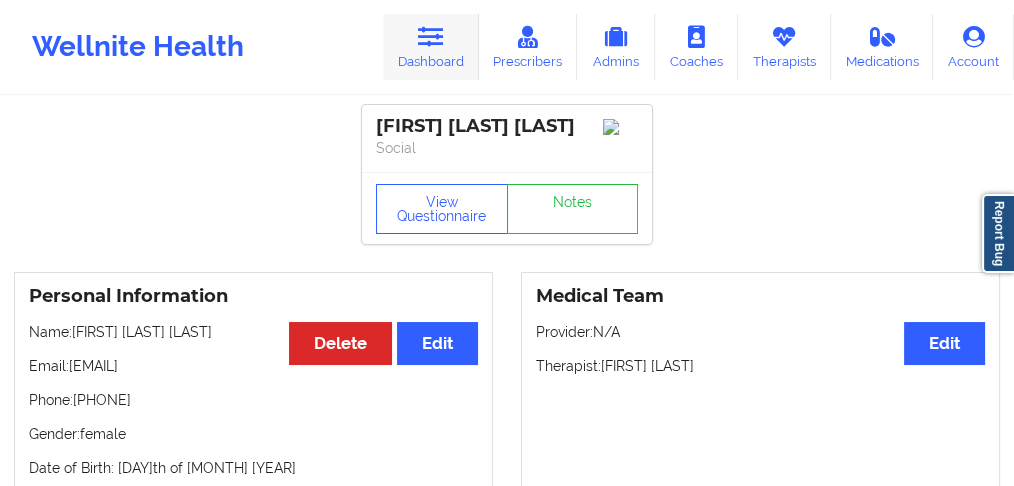 click on "Dashboard" at bounding box center [431, 47] 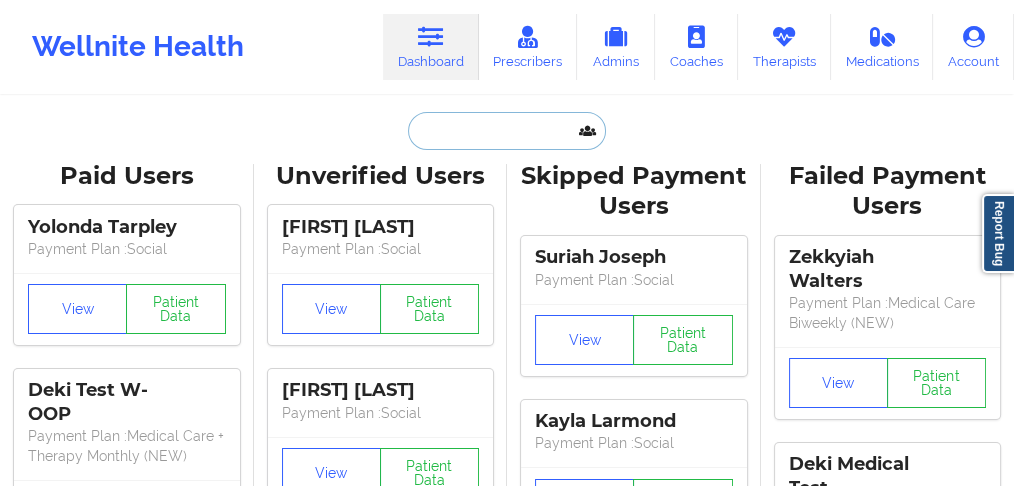 click at bounding box center [507, 131] 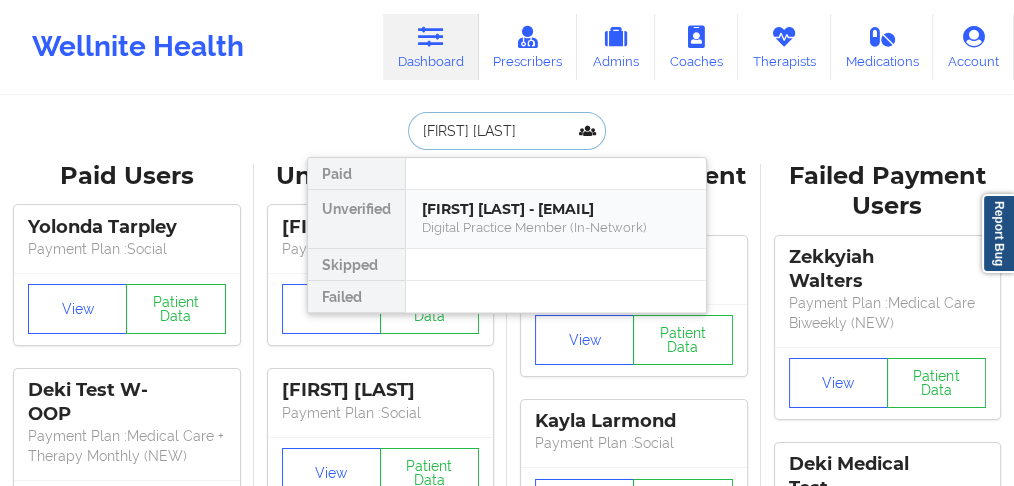 click on "[FIRST] [LAST] - [EMAIL]" at bounding box center [556, 209] 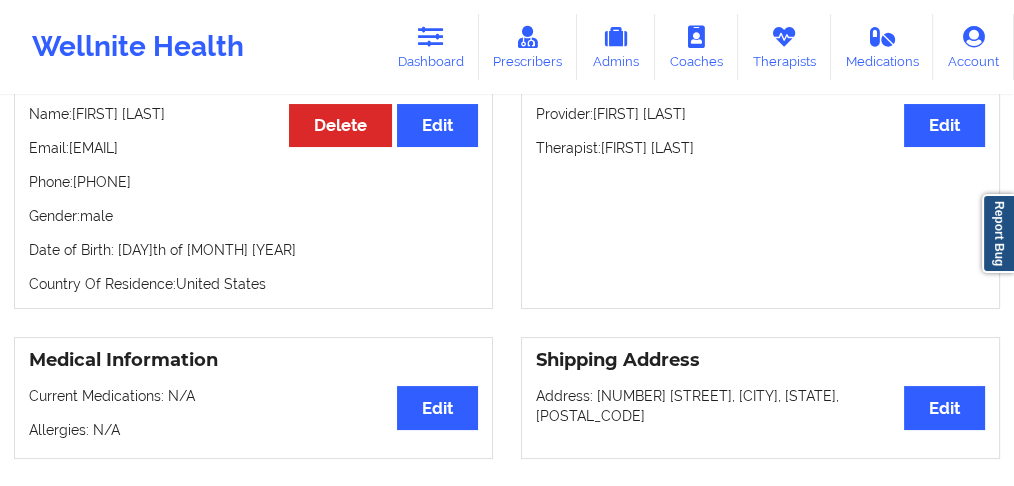 scroll, scrollTop: 181, scrollLeft: 0, axis: vertical 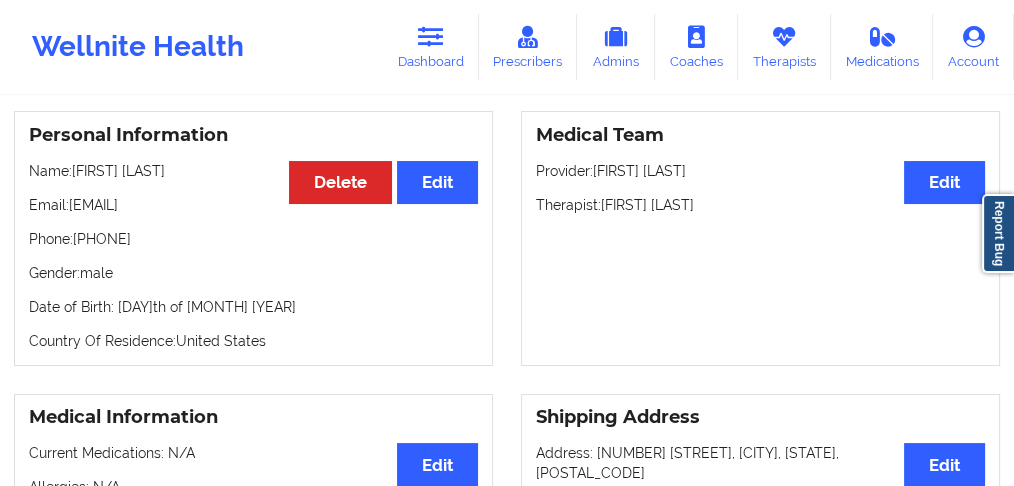 click on "Name:  [FIRST] [LAST]" at bounding box center (253, 171) 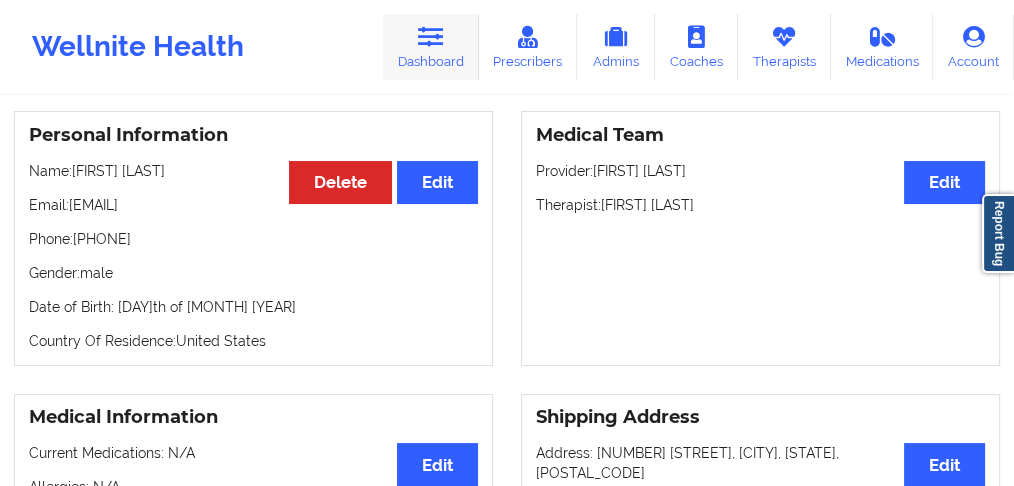click at bounding box center [431, 37] 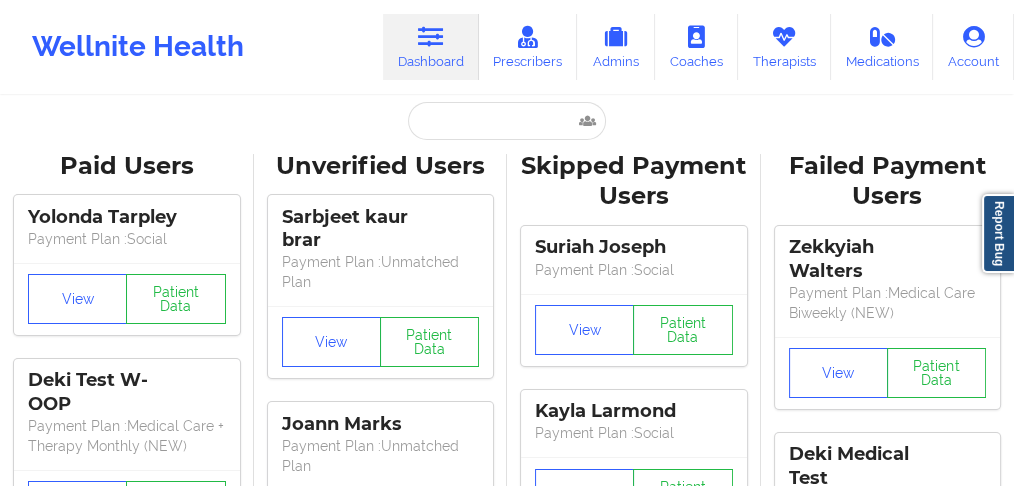 scroll, scrollTop: 0, scrollLeft: 0, axis: both 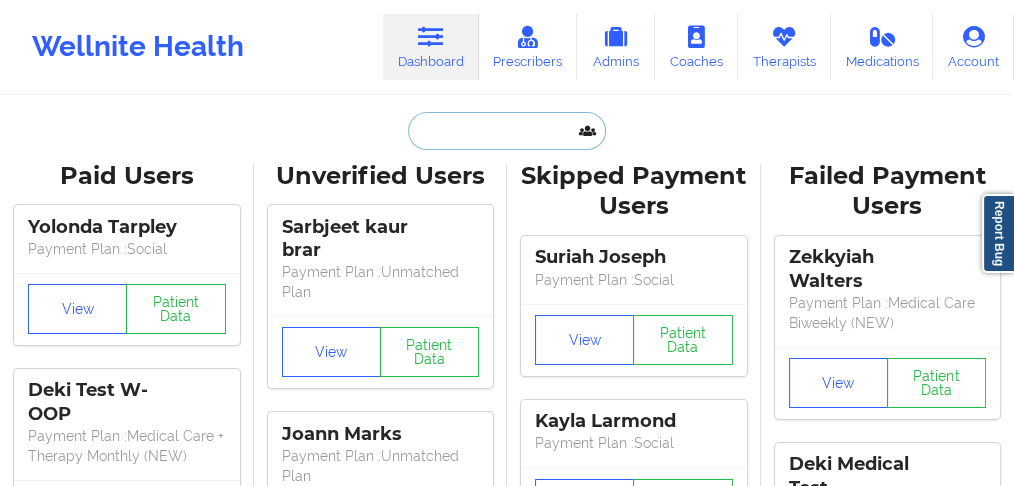 click at bounding box center [507, 131] 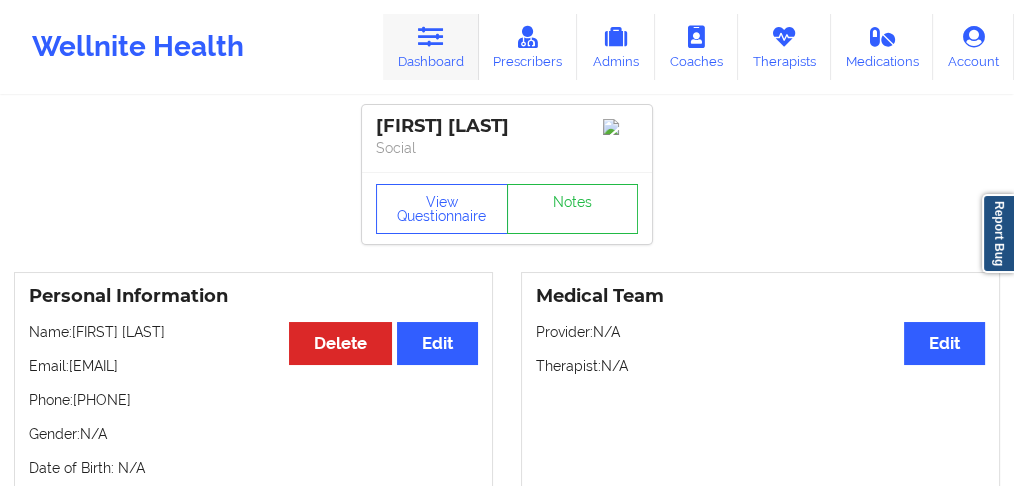 click at bounding box center [431, 37] 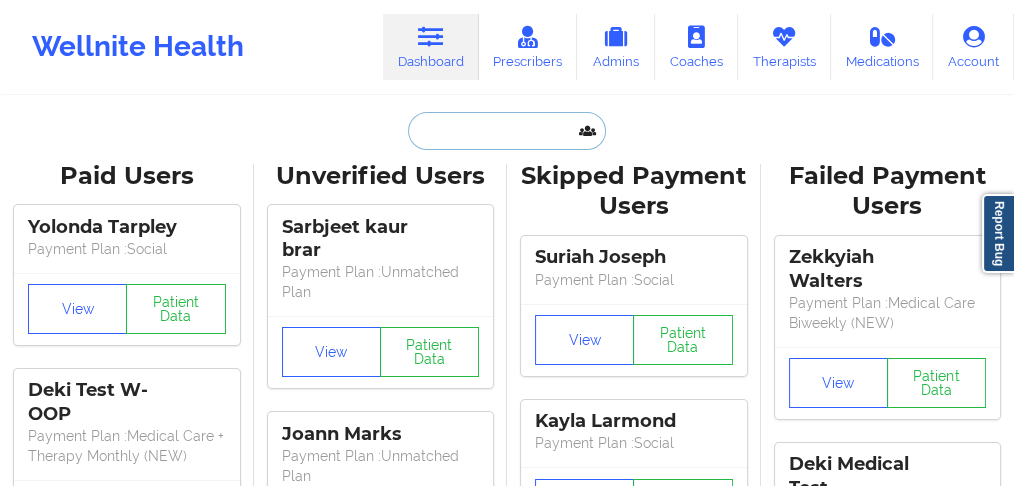 click at bounding box center [507, 131] 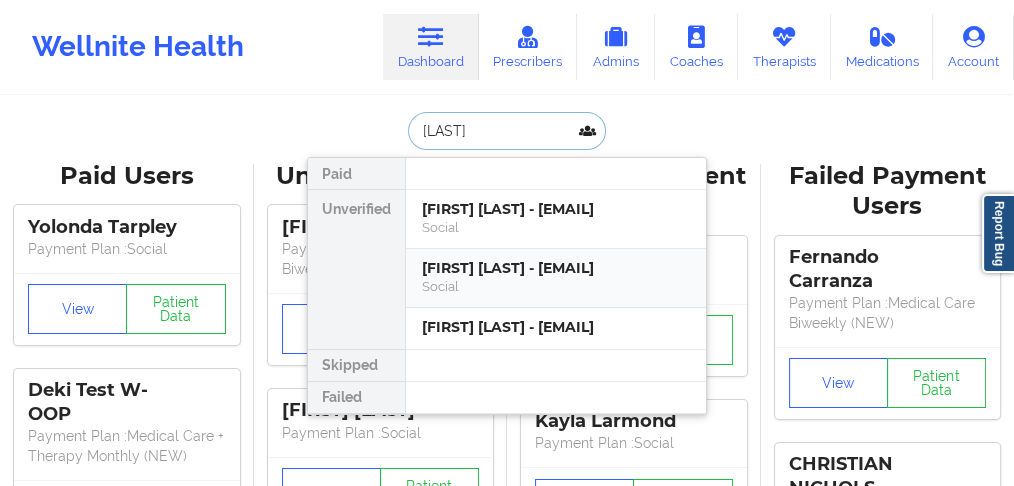 click on "[FIRST] [LAST] - [EMAIL]" at bounding box center [556, 268] 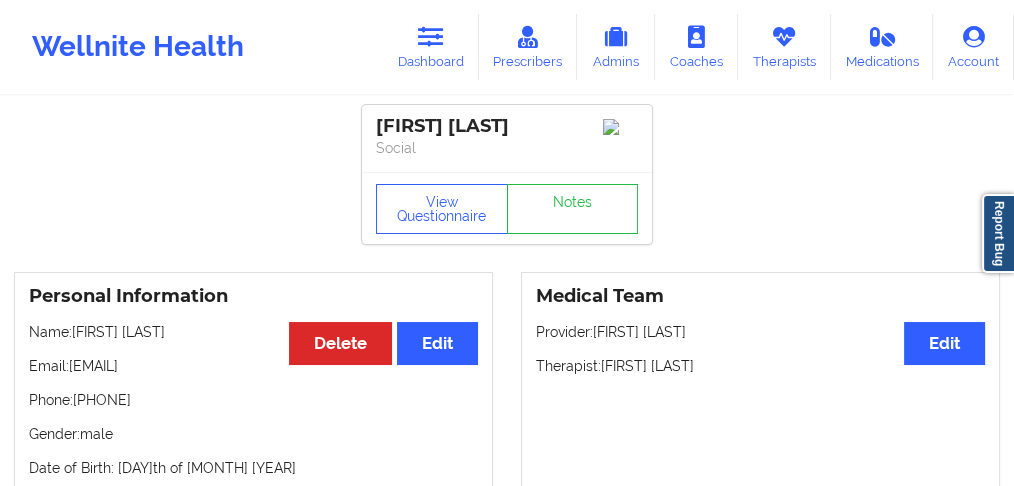 drag, startPoint x: 185, startPoint y: 421, endPoint x: 85, endPoint y: 423, distance: 100.02 